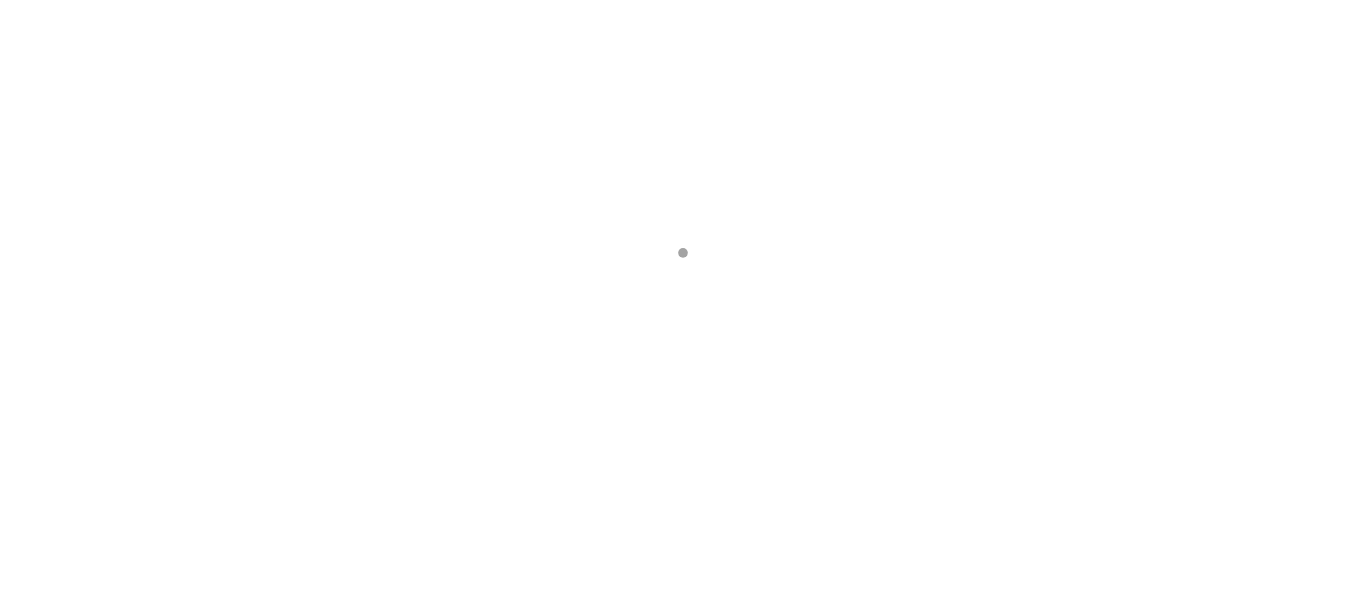 scroll, scrollTop: 0, scrollLeft: 0, axis: both 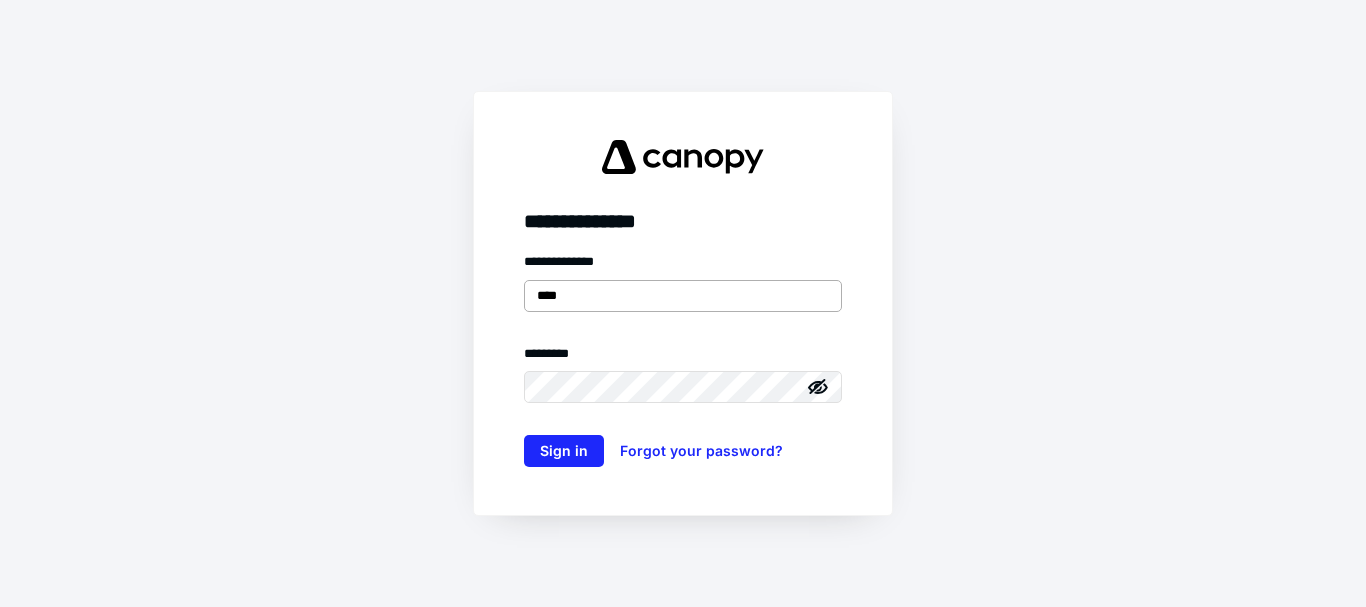 click on "****" at bounding box center [683, 296] 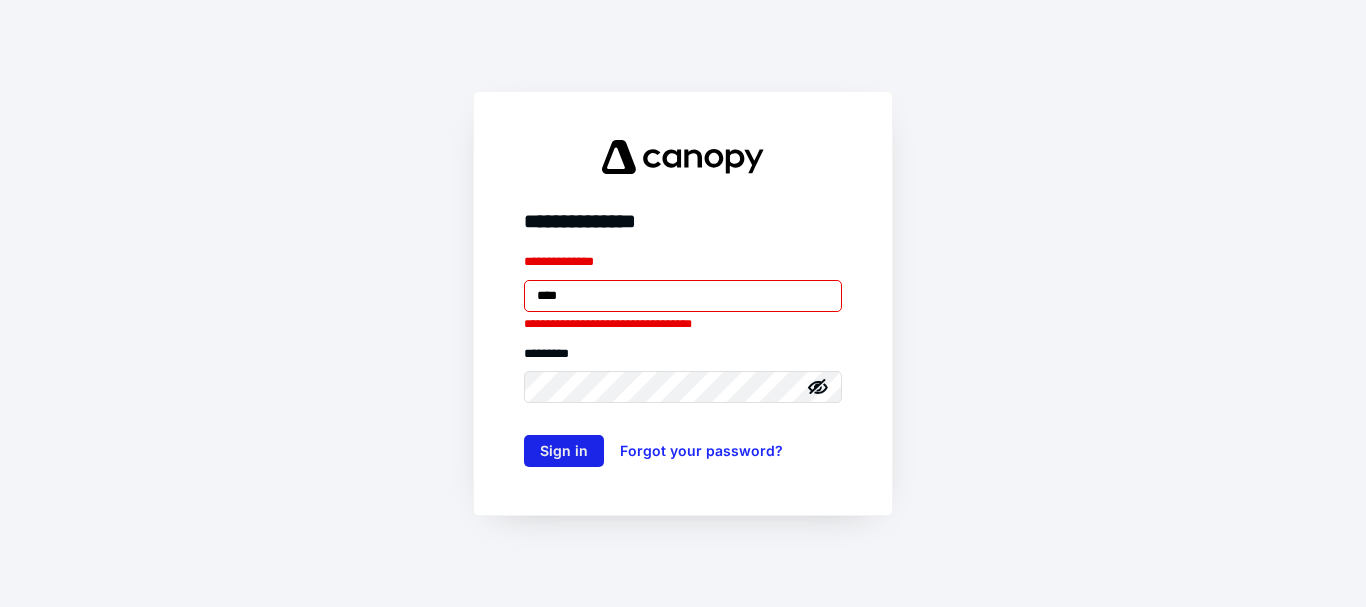 click on "Sign in" at bounding box center (564, 451) 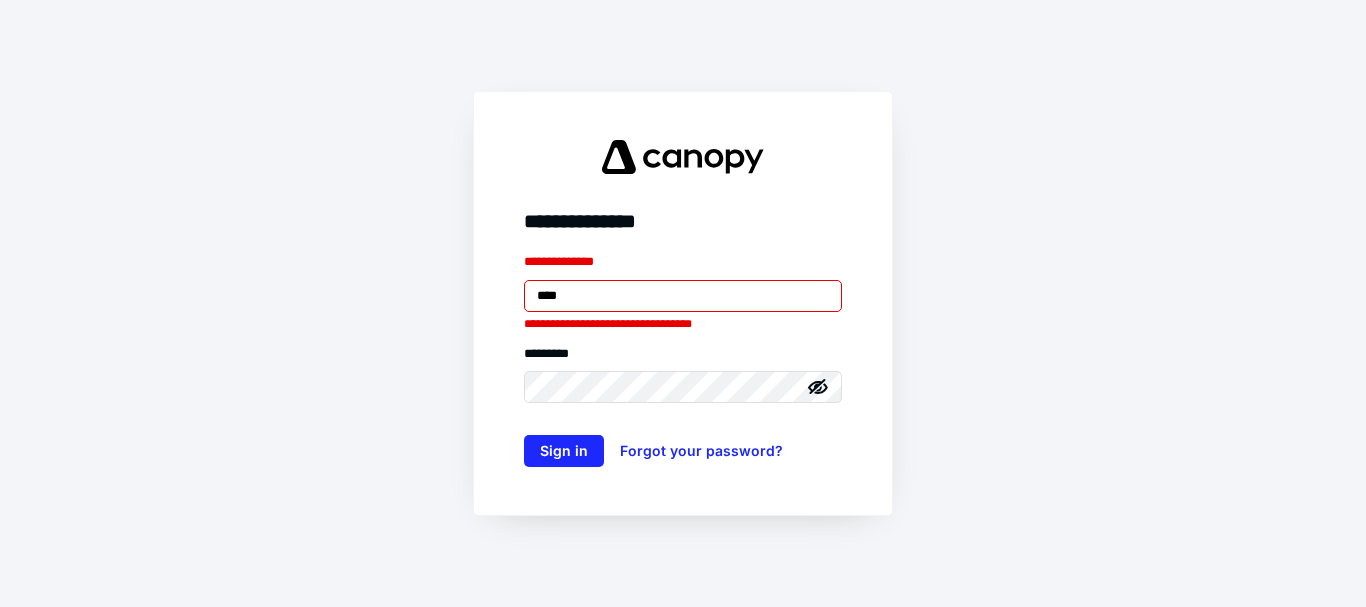 click on "****" at bounding box center (683, 296) 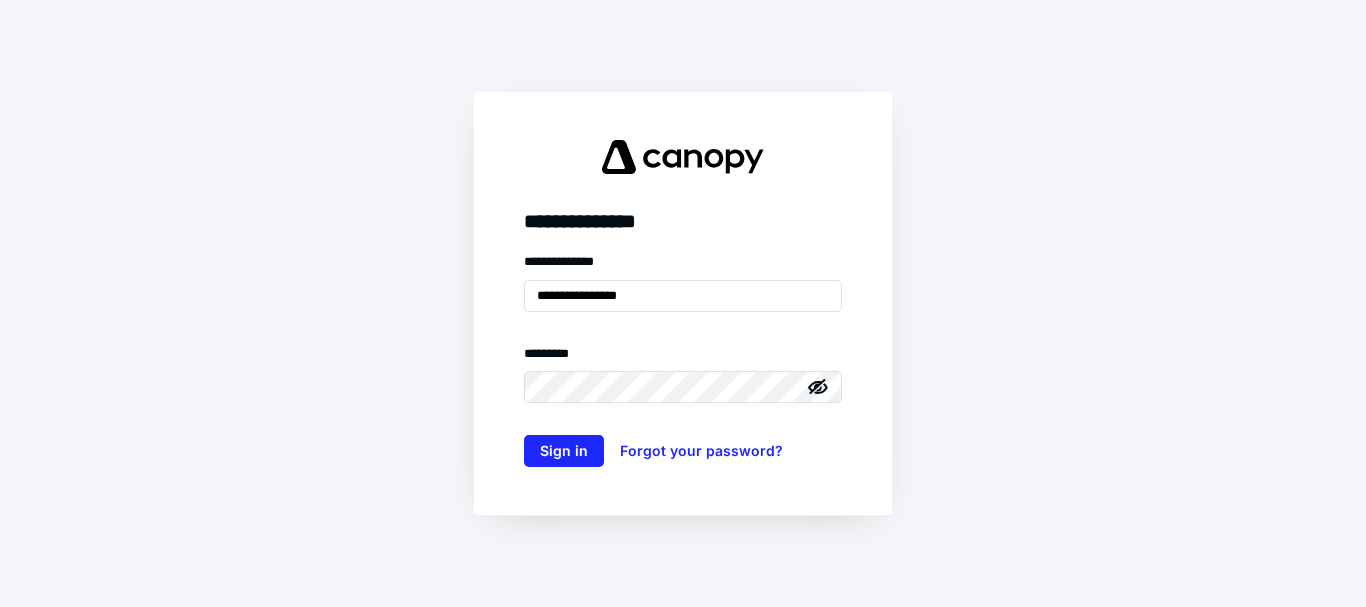 click 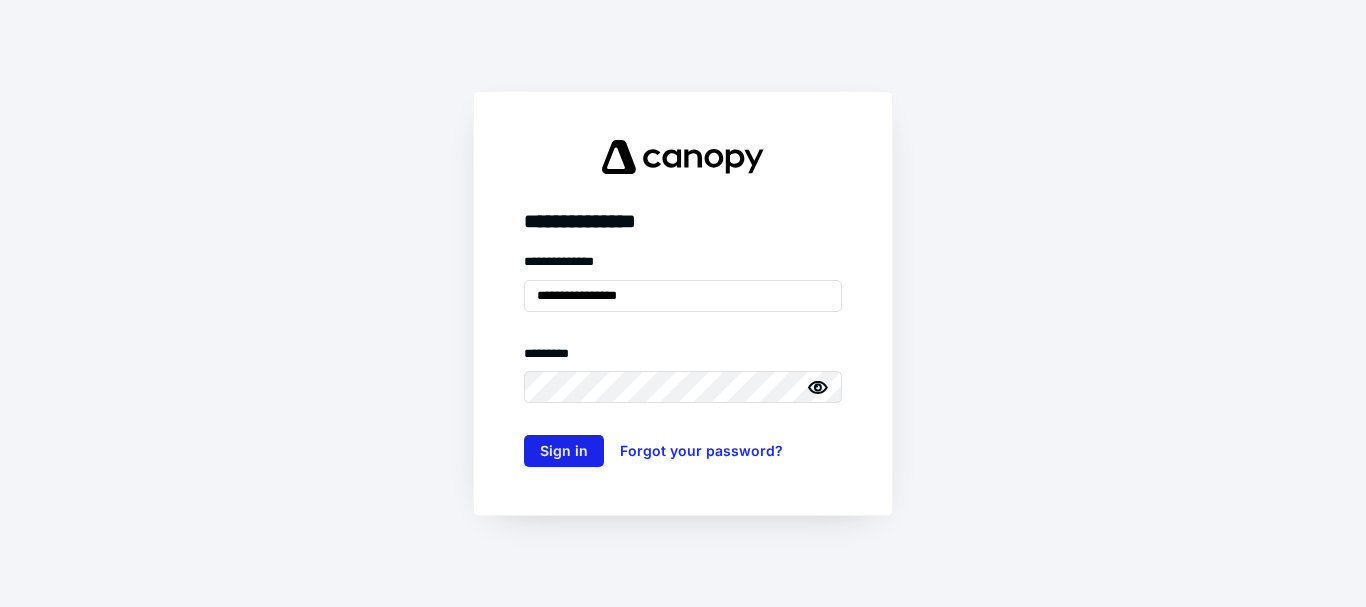 click on "Sign in" at bounding box center (564, 451) 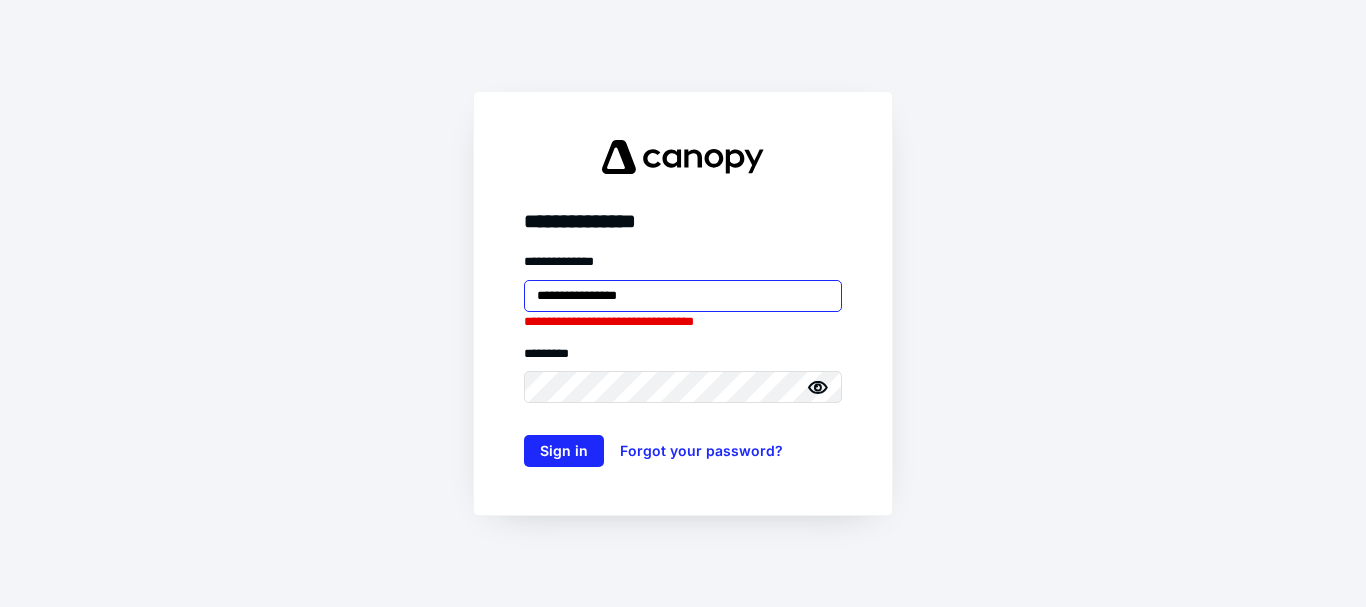 click on "**********" at bounding box center [683, 296] 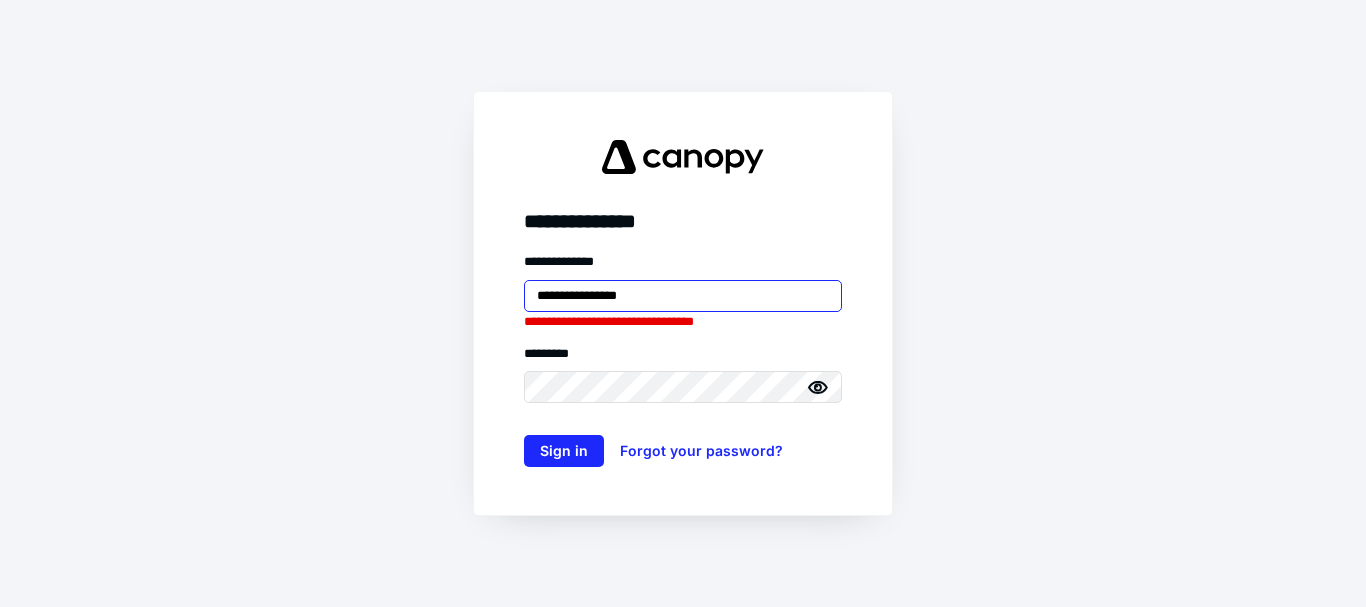 drag, startPoint x: 695, startPoint y: 288, endPoint x: 154, endPoint y: 285, distance: 541.0083 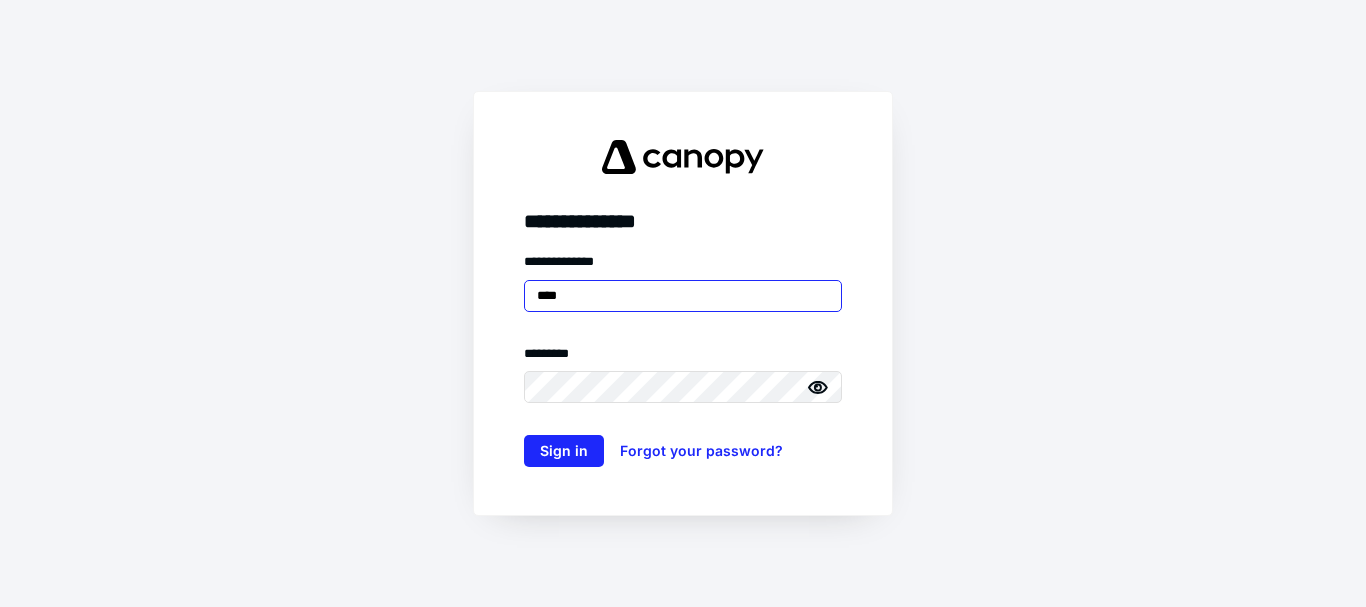 click on "****" at bounding box center (683, 296) 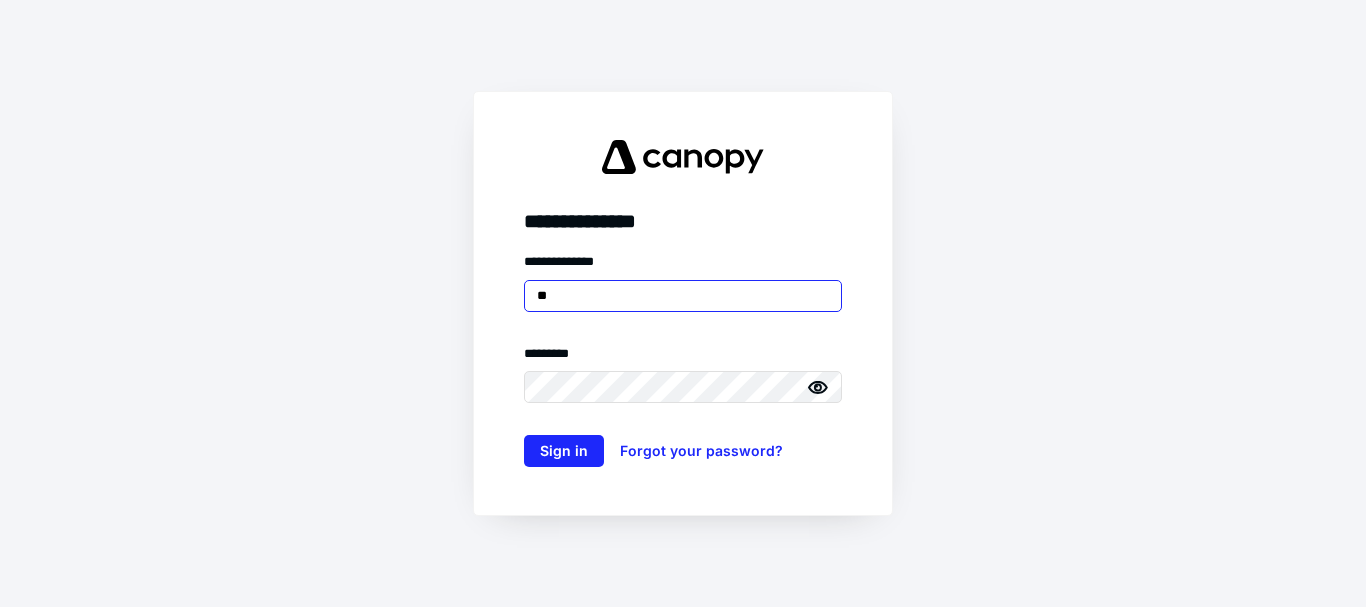 type on "*" 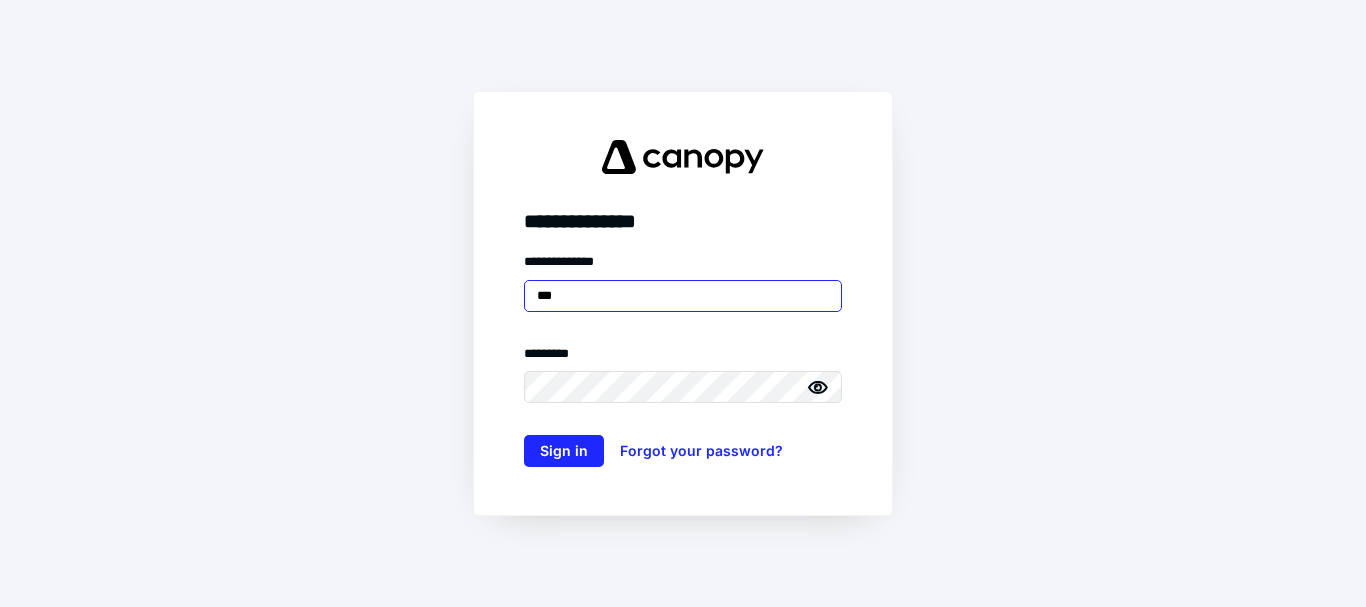 type on "**********" 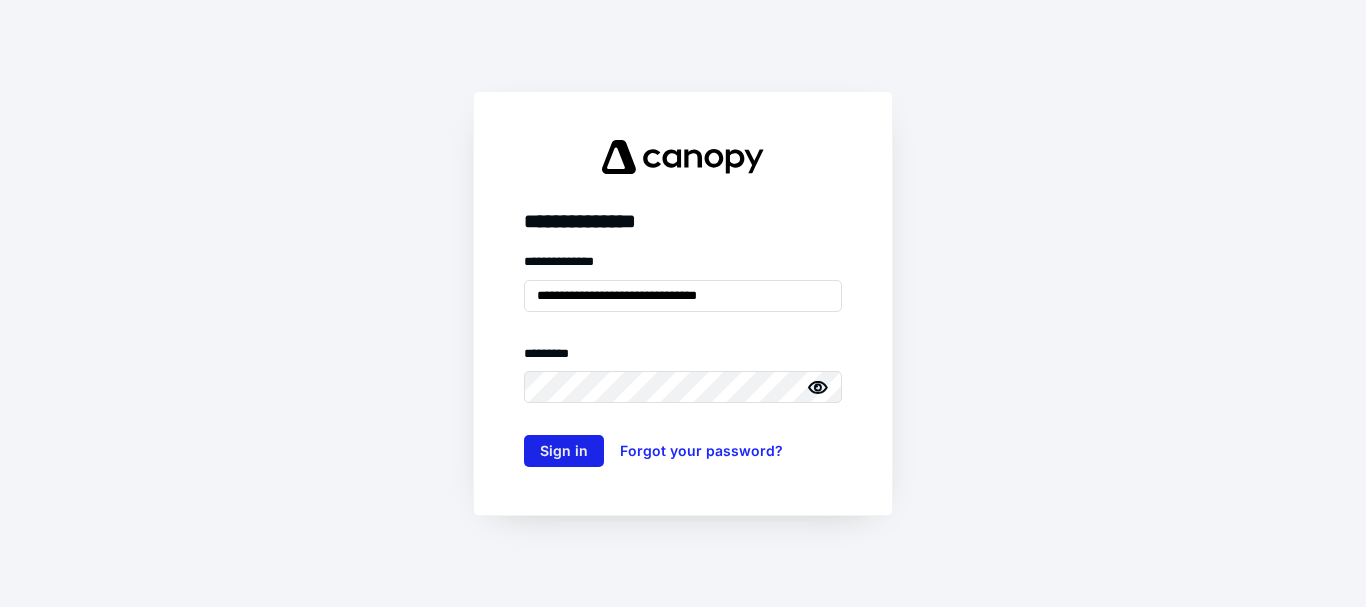 click on "Sign in" at bounding box center (564, 451) 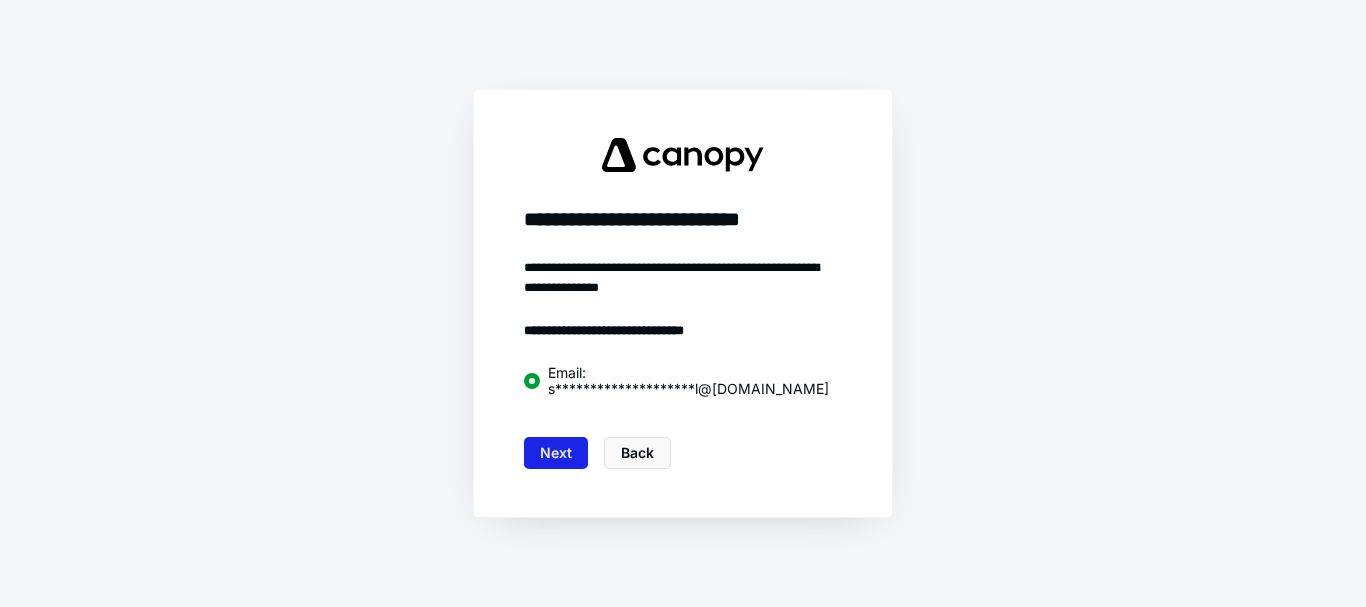 click on "Next" at bounding box center (556, 453) 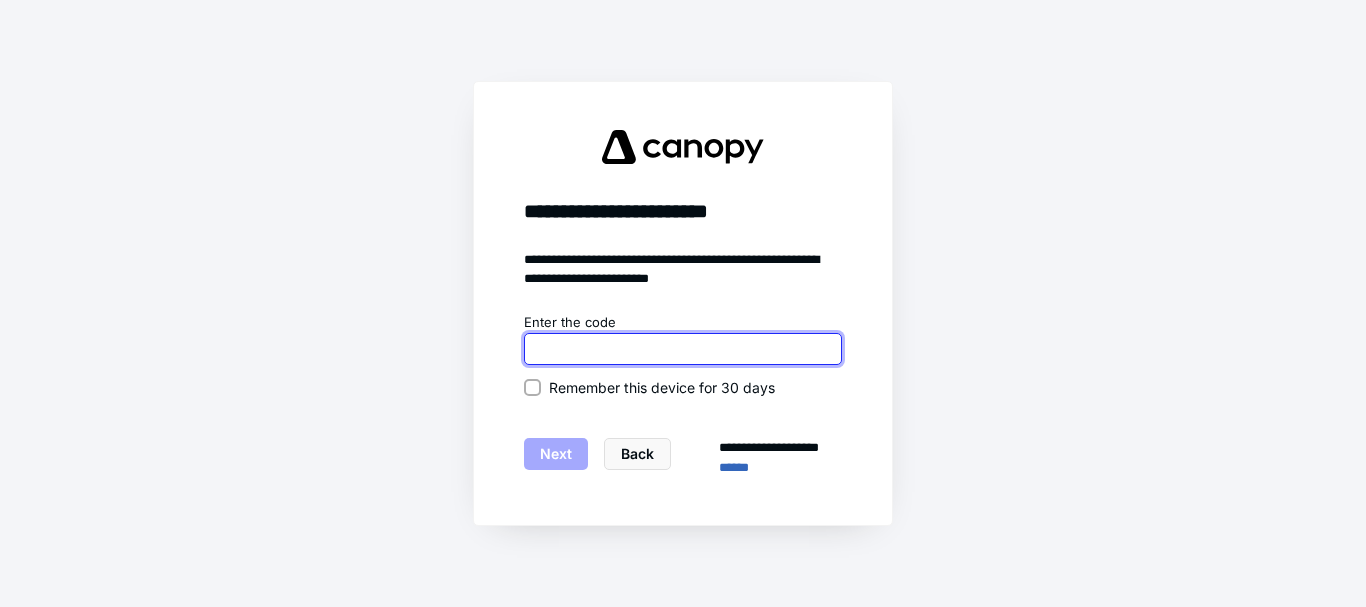 click at bounding box center (683, 349) 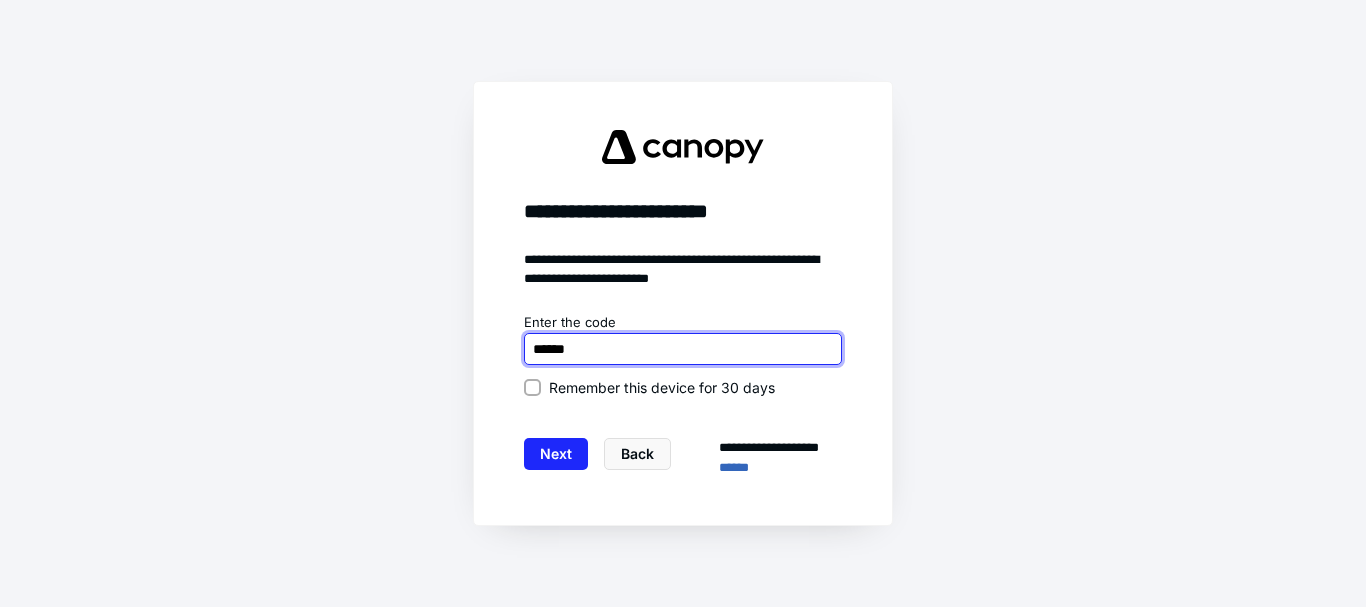 type on "******" 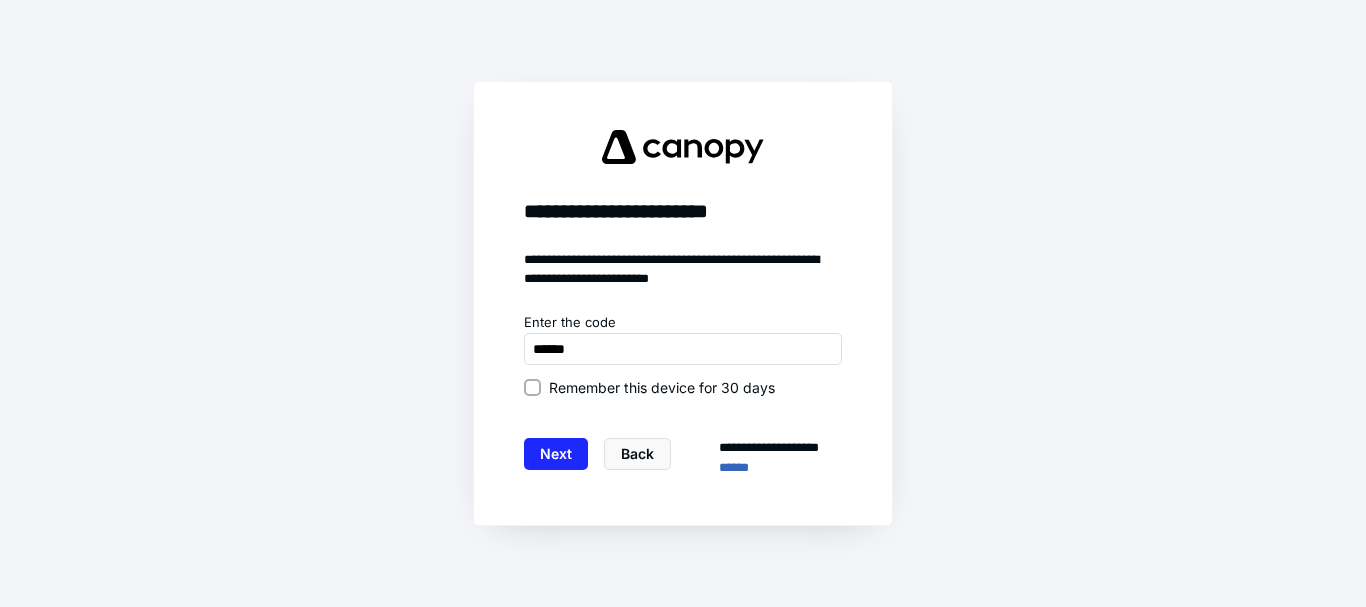 drag, startPoint x: 535, startPoint y: 388, endPoint x: 539, endPoint y: 416, distance: 28.284271 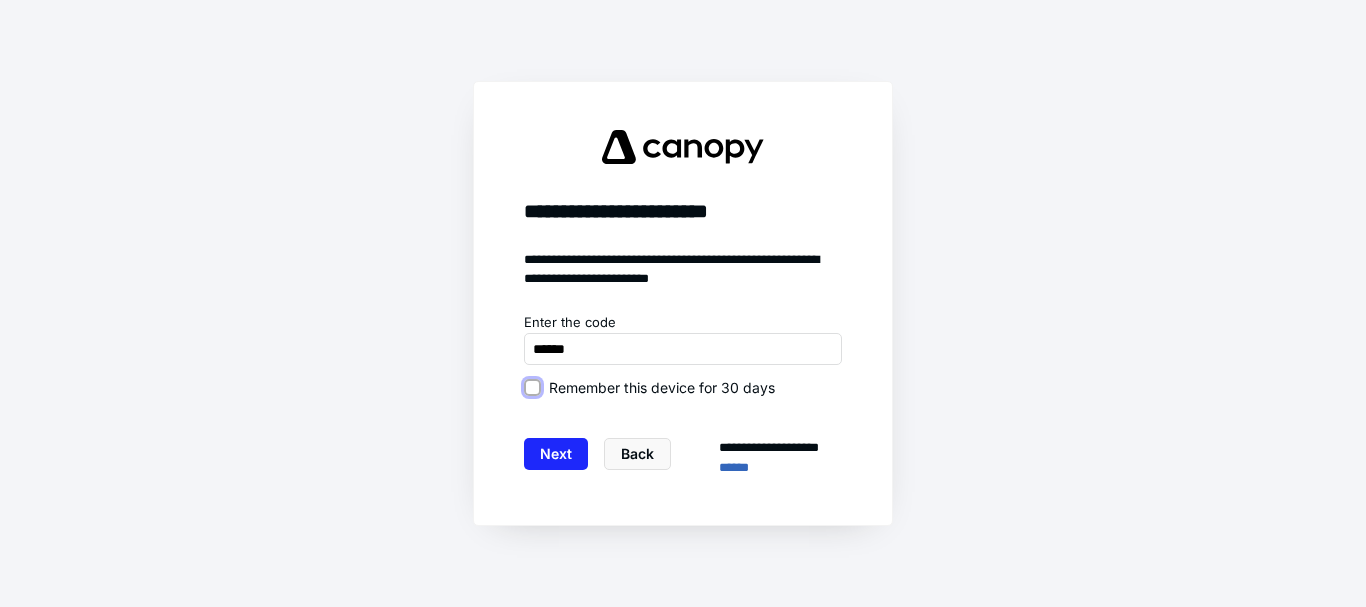 checkbox on "true" 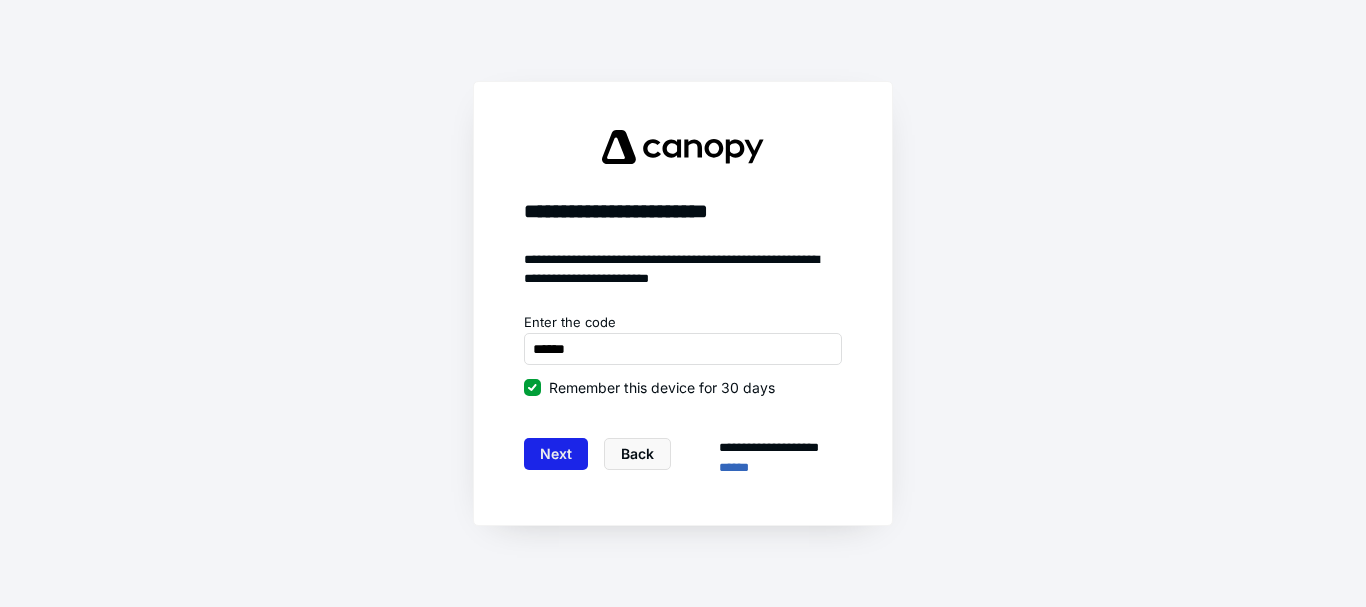 click on "Next" at bounding box center [556, 454] 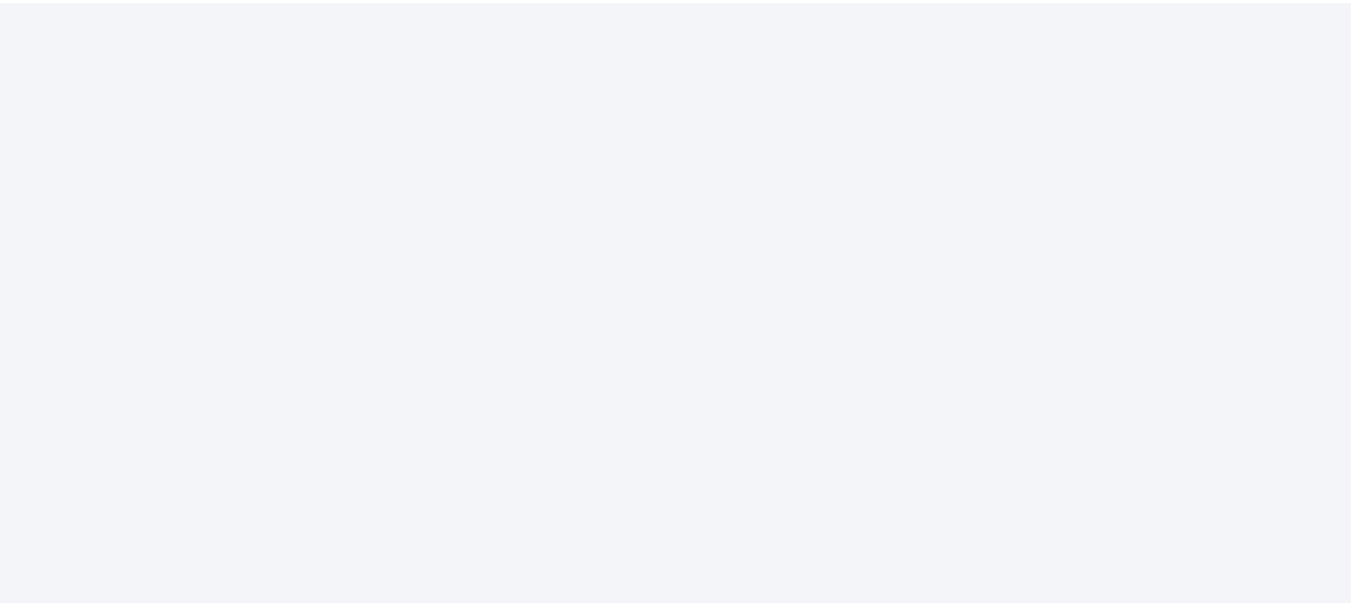 scroll, scrollTop: 0, scrollLeft: 0, axis: both 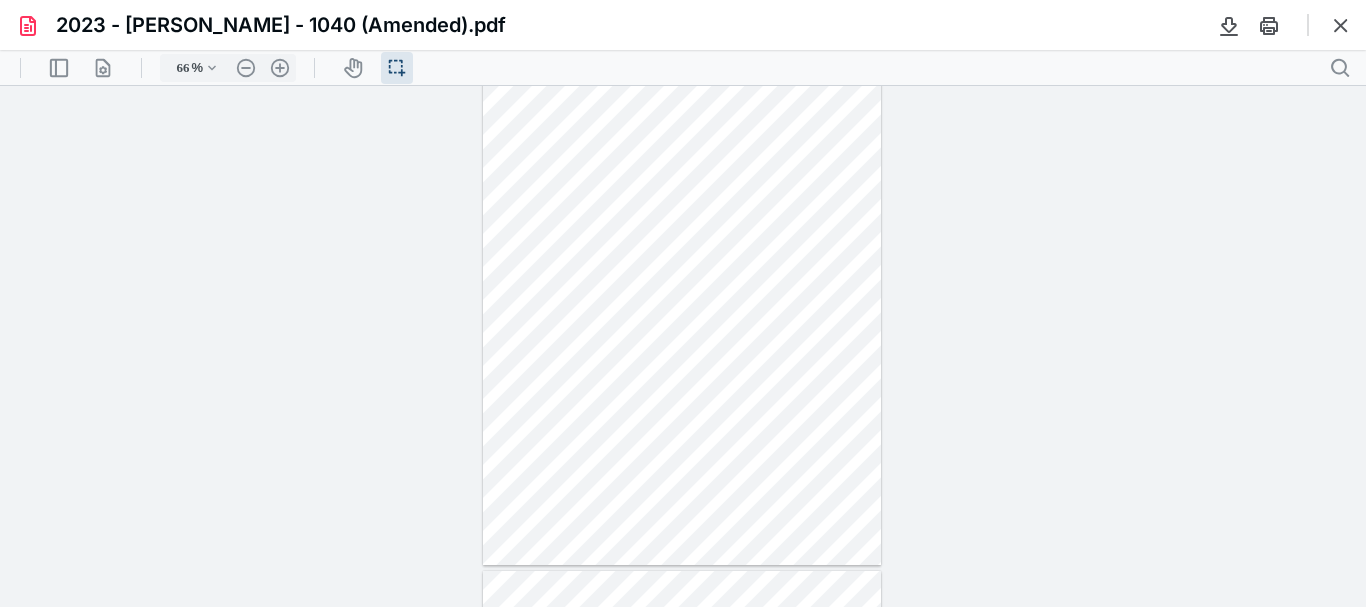 click at bounding box center [683, 346] 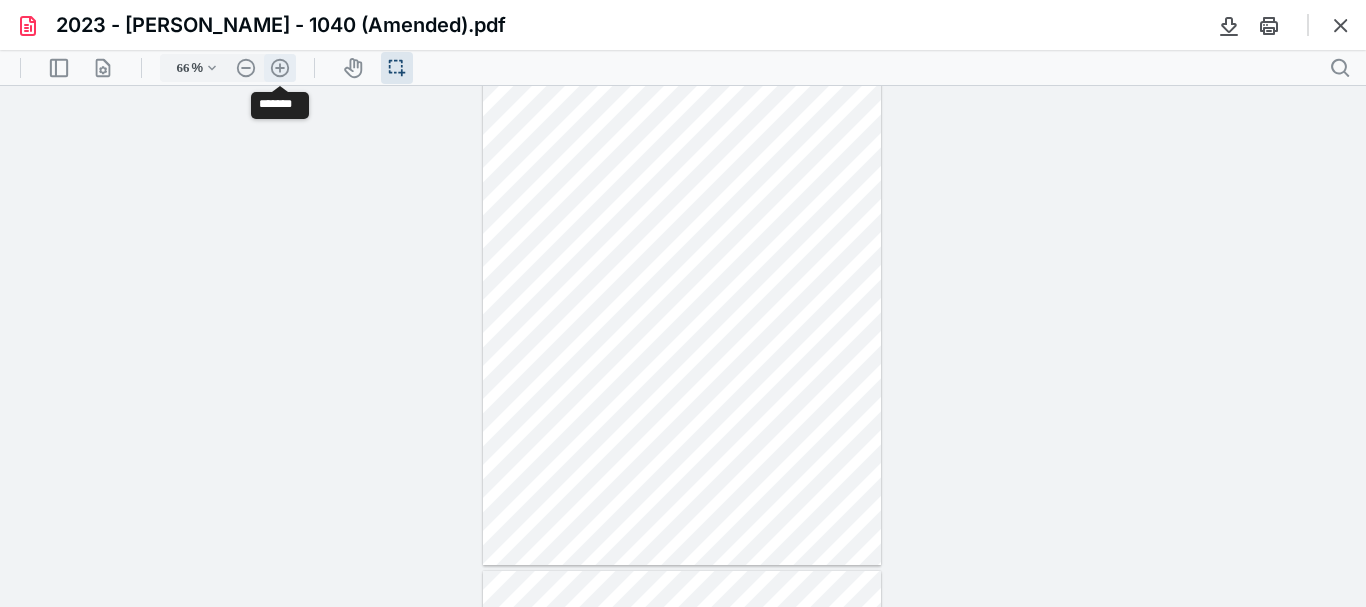 click on ".cls-1{fill:#abb0c4;} icon - header - zoom - in - line" at bounding box center (280, 68) 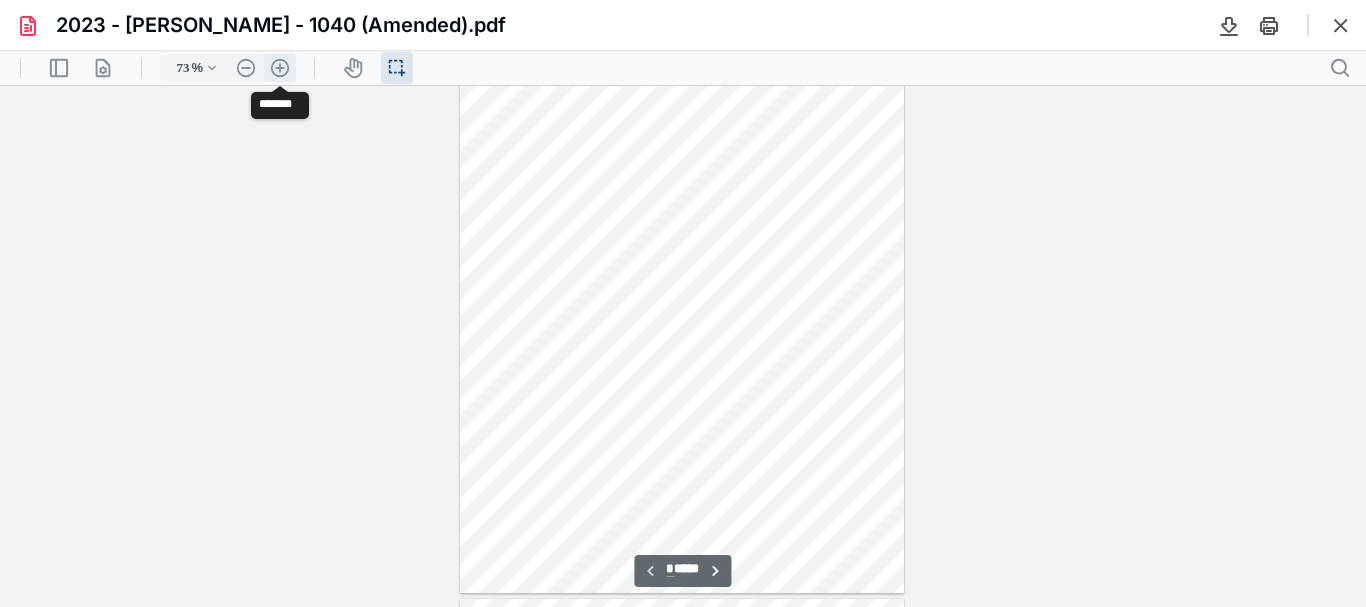 click on ".cls-1{fill:#abb0c4;} icon - header - zoom - in - line" at bounding box center [280, 68] 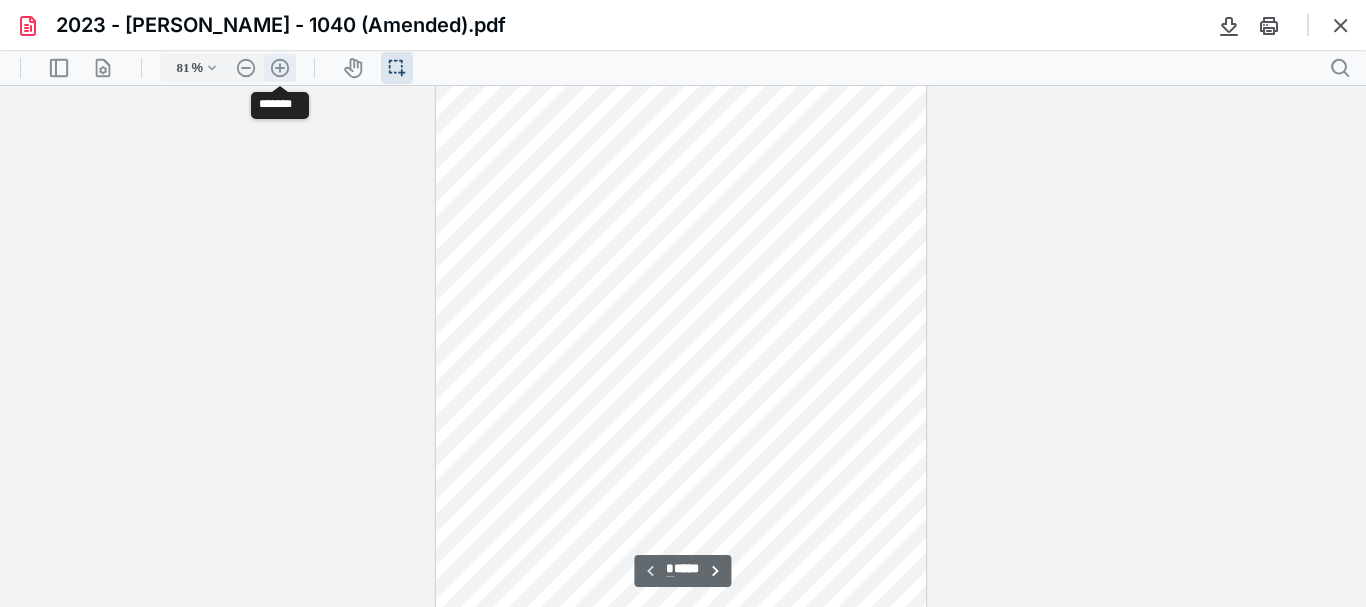 click on ".cls-1{fill:#abb0c4;} icon - header - zoom - in - line" at bounding box center (280, 68) 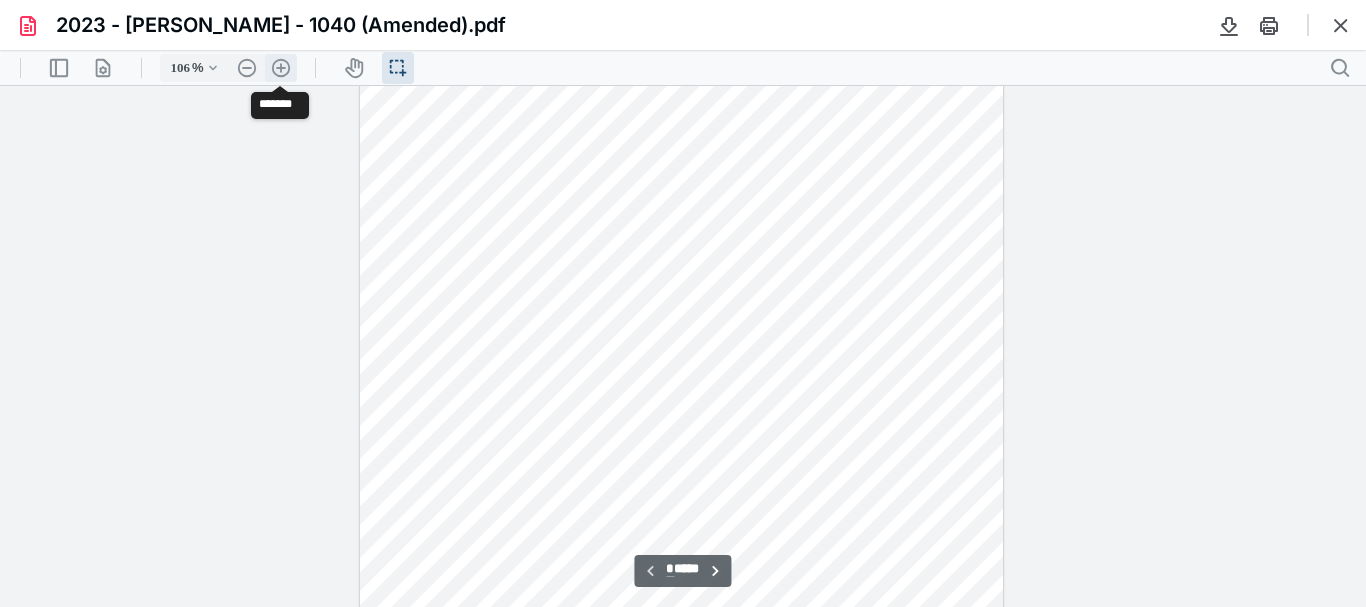 click on ".cls-1{fill:#abb0c4;} icon - header - zoom - in - line" at bounding box center (281, 68) 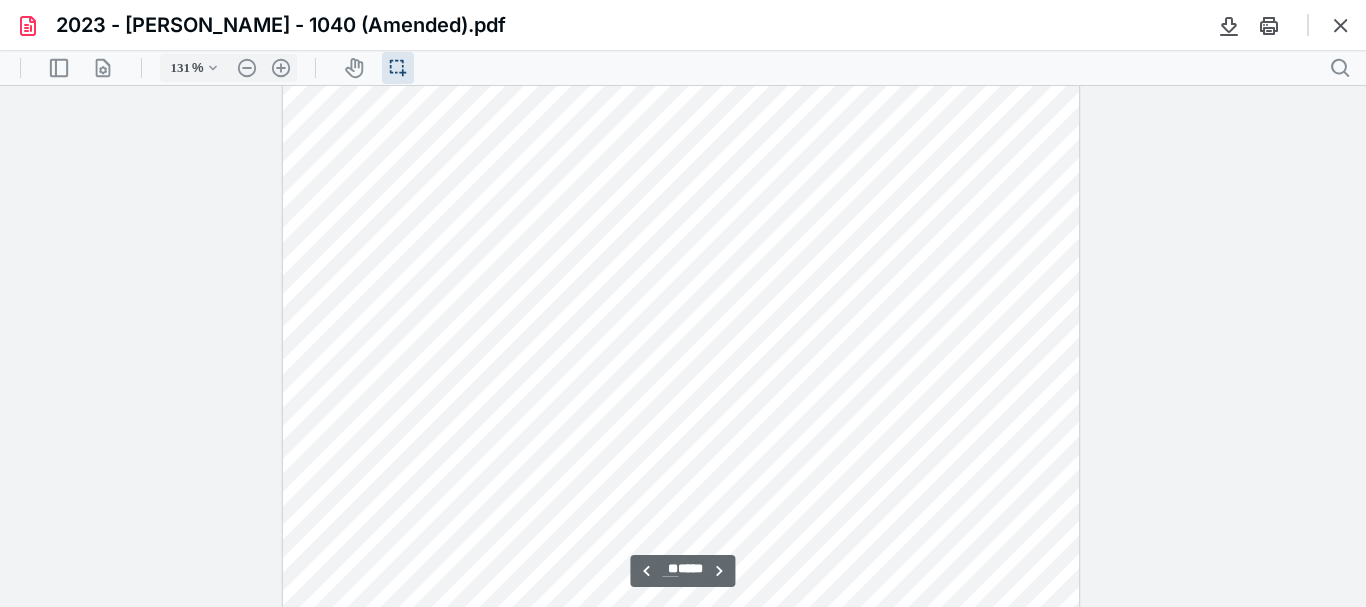 scroll, scrollTop: 16719, scrollLeft: 0, axis: vertical 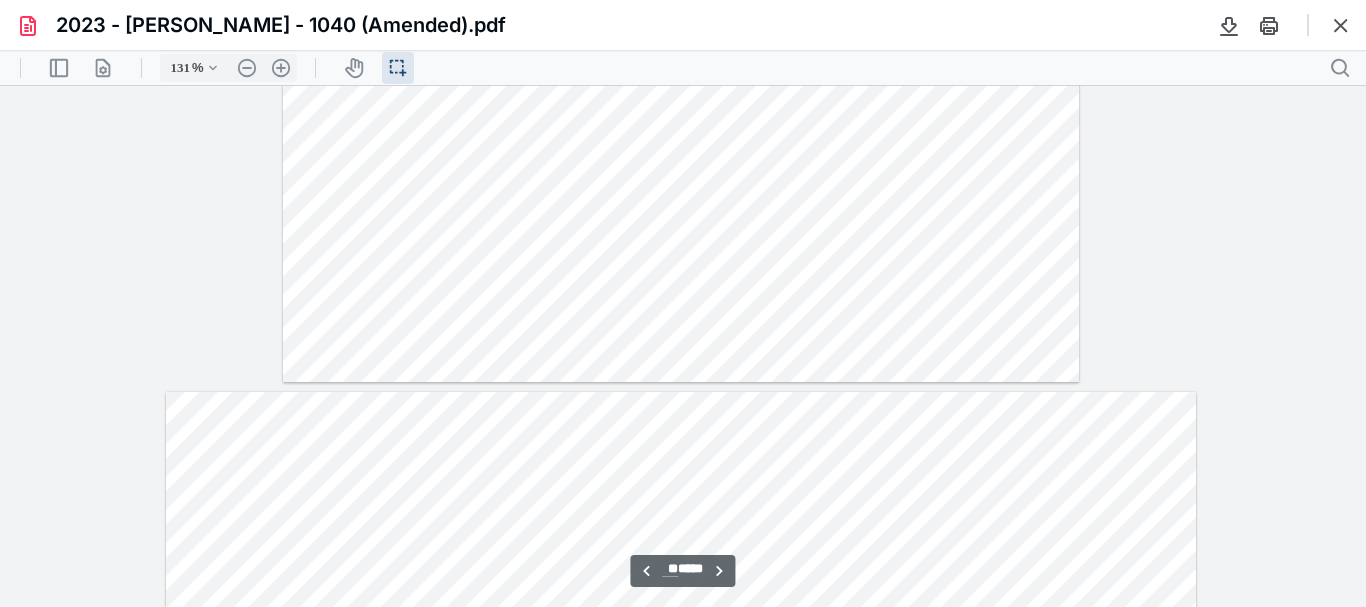 type on "**" 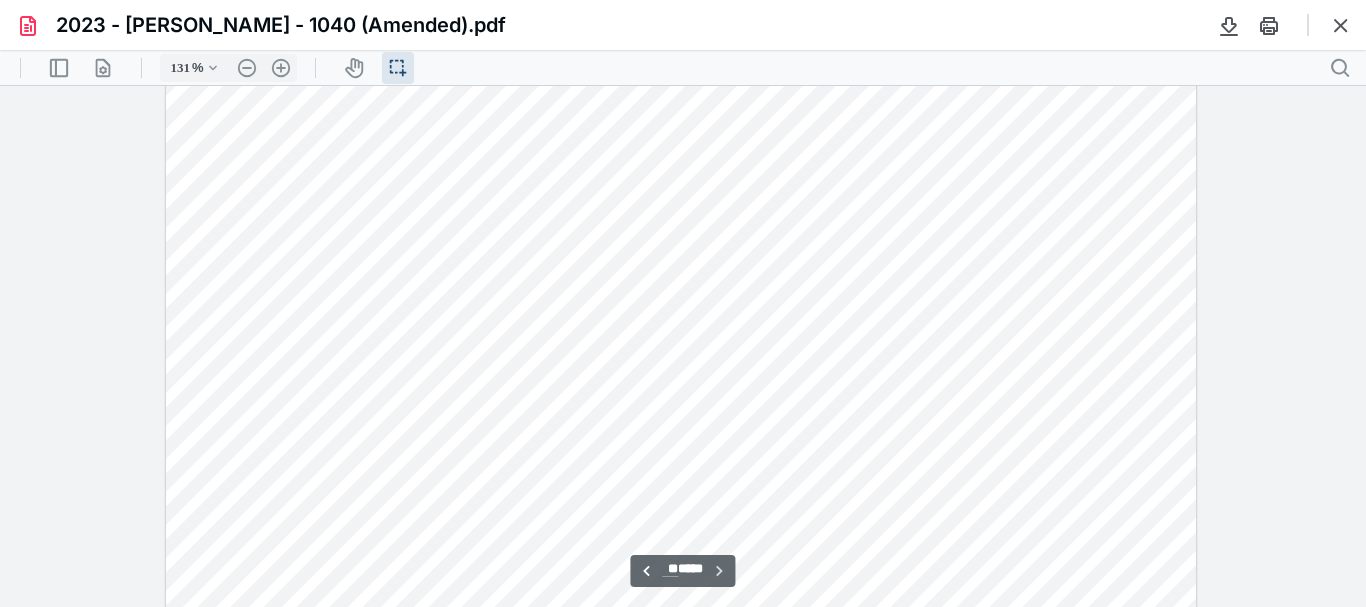 scroll, scrollTop: 18705, scrollLeft: 0, axis: vertical 